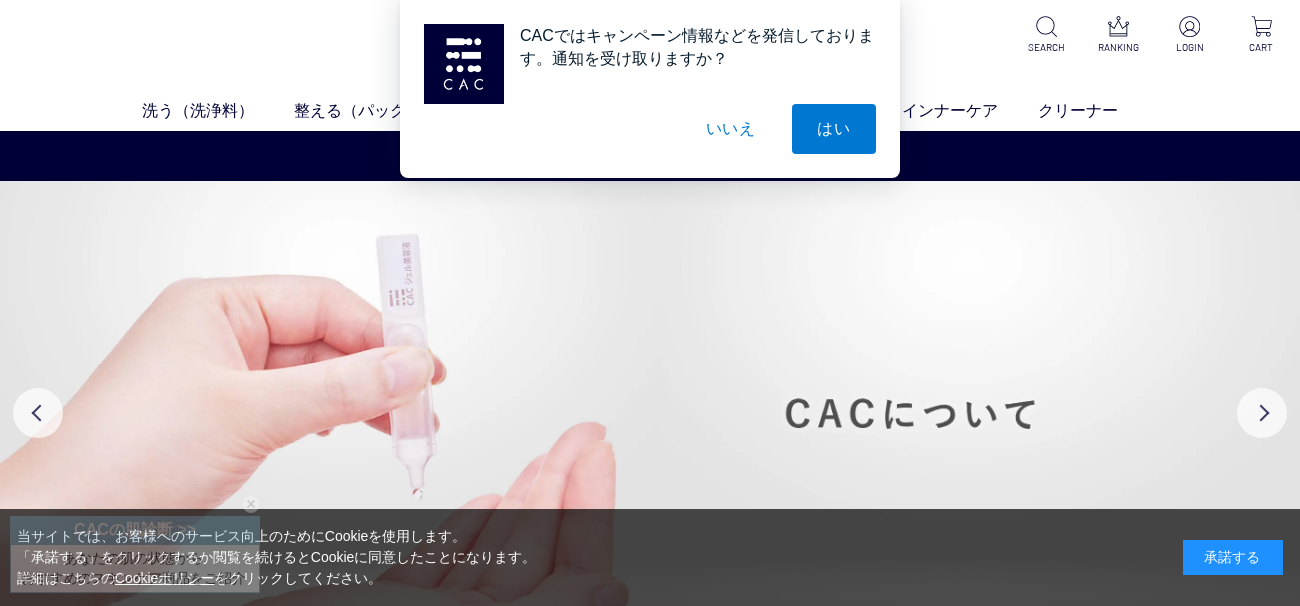 scroll, scrollTop: 0, scrollLeft: 0, axis: both 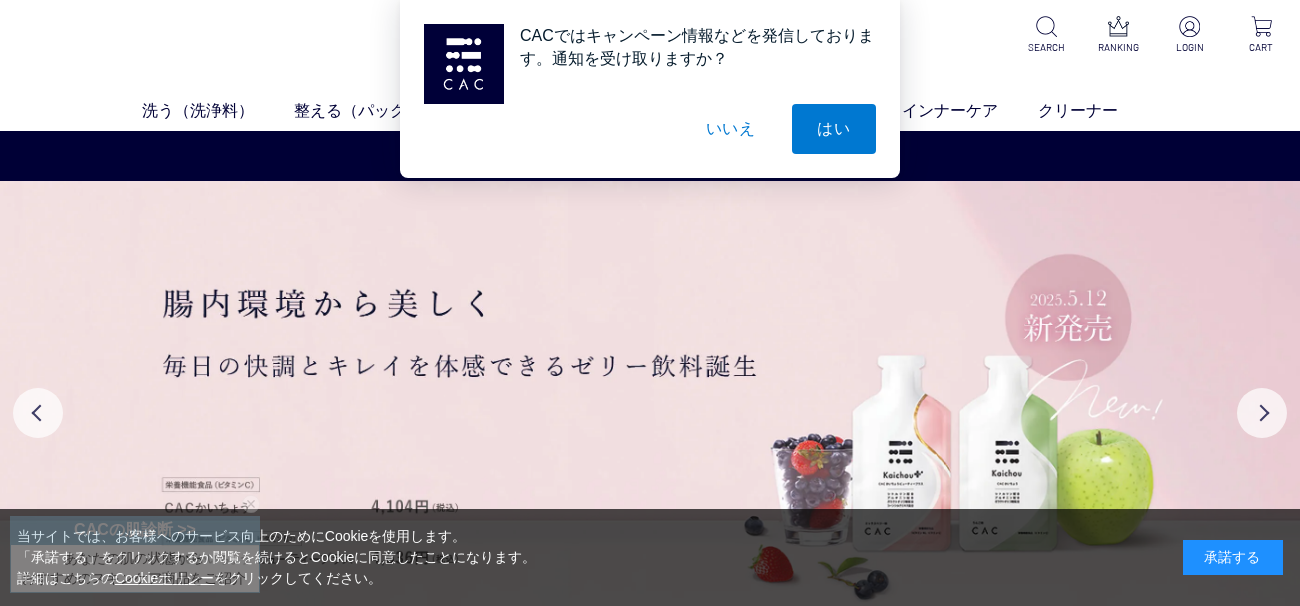 click on "いいえ" at bounding box center (731, 129) 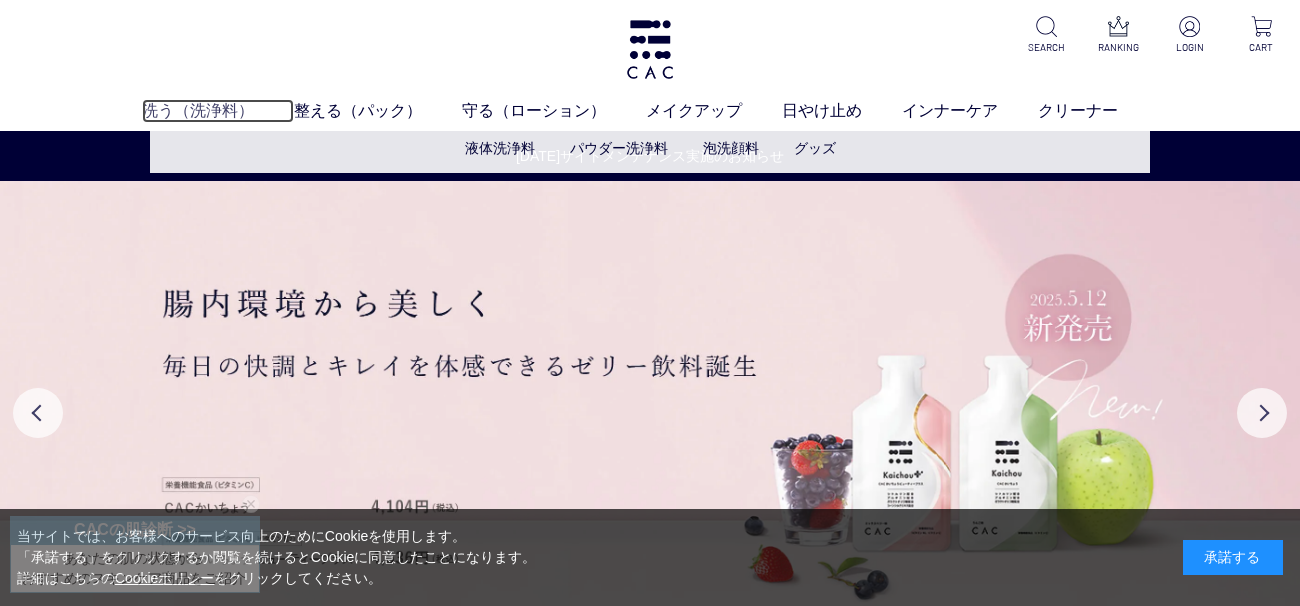 click on "洗う（洗浄料）" at bounding box center [218, 111] 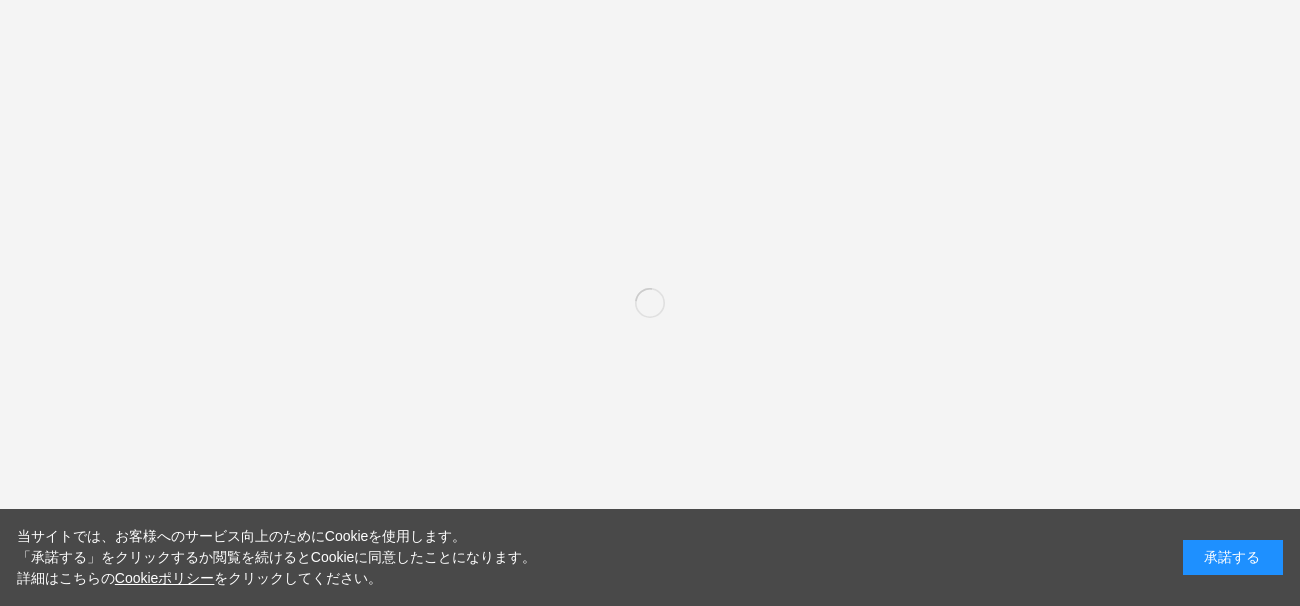 scroll, scrollTop: 0, scrollLeft: 0, axis: both 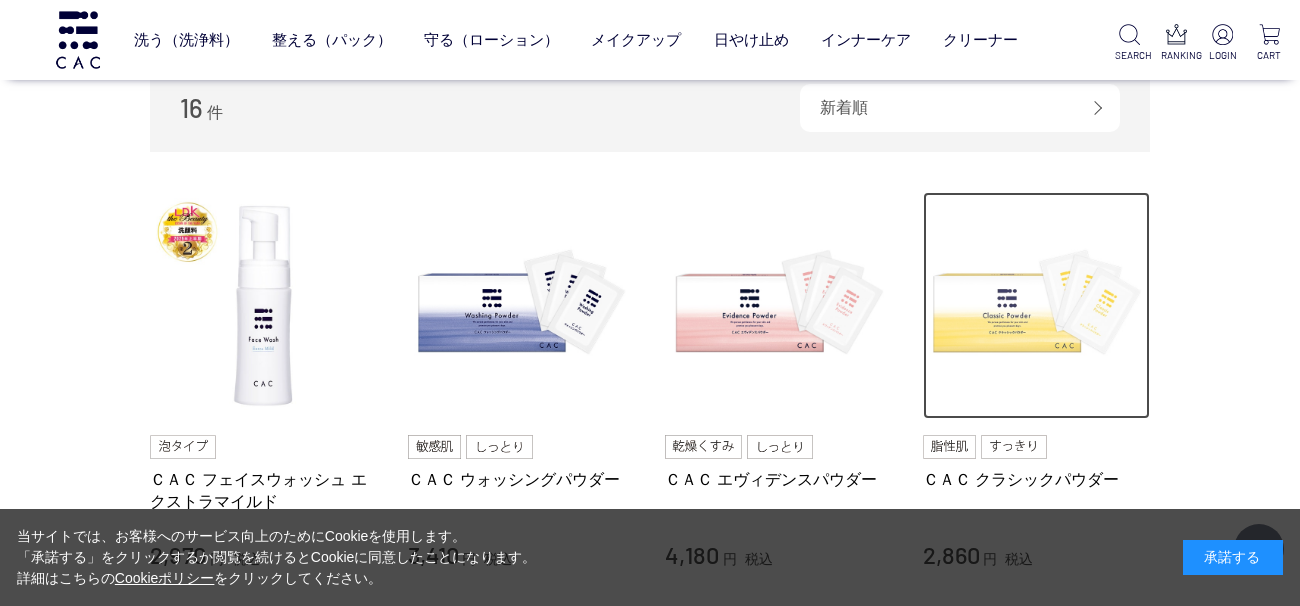click at bounding box center [1037, 306] 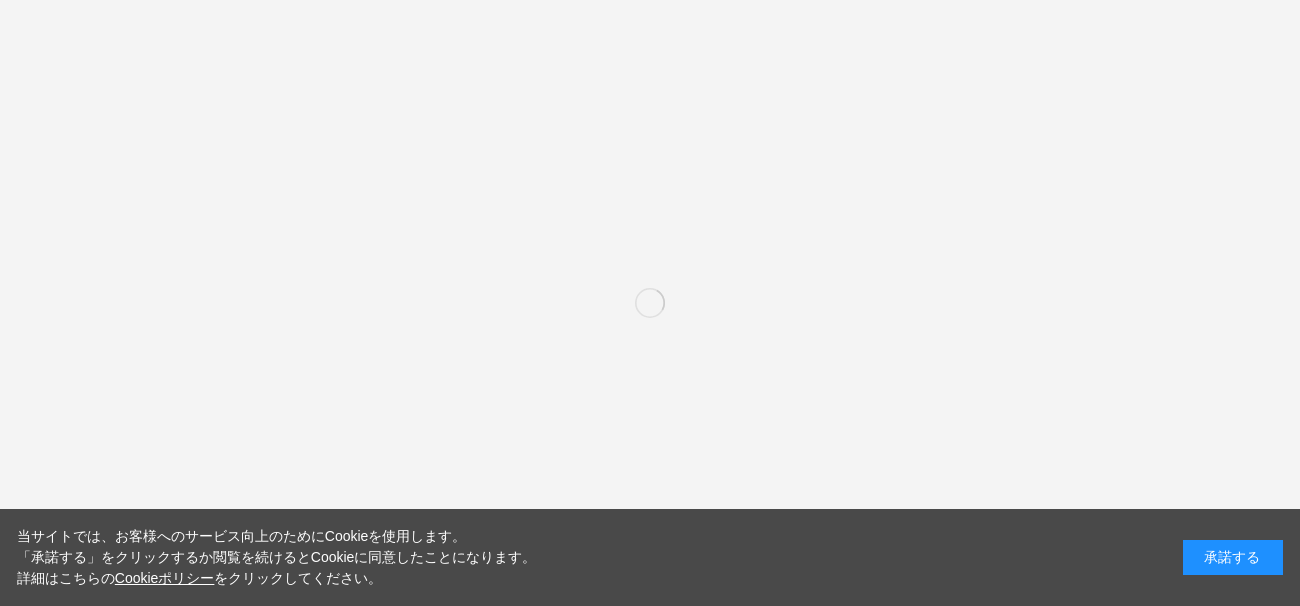 scroll, scrollTop: 0, scrollLeft: 0, axis: both 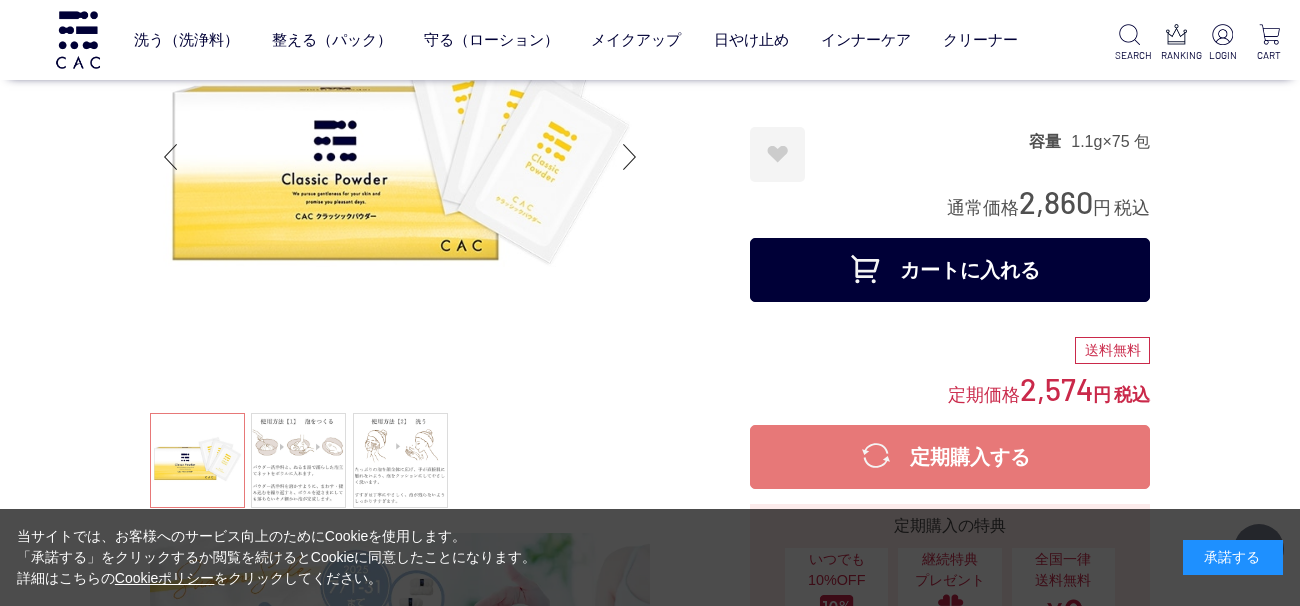 click on "カートに入れる" at bounding box center (950, 270) 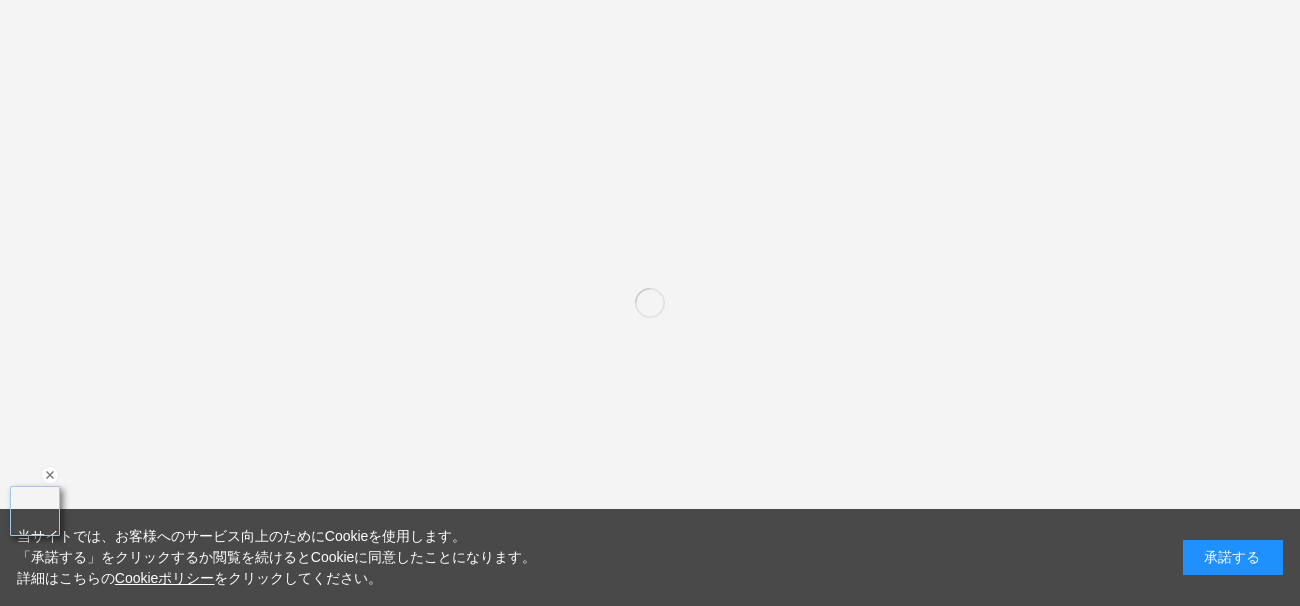 scroll, scrollTop: 0, scrollLeft: 0, axis: both 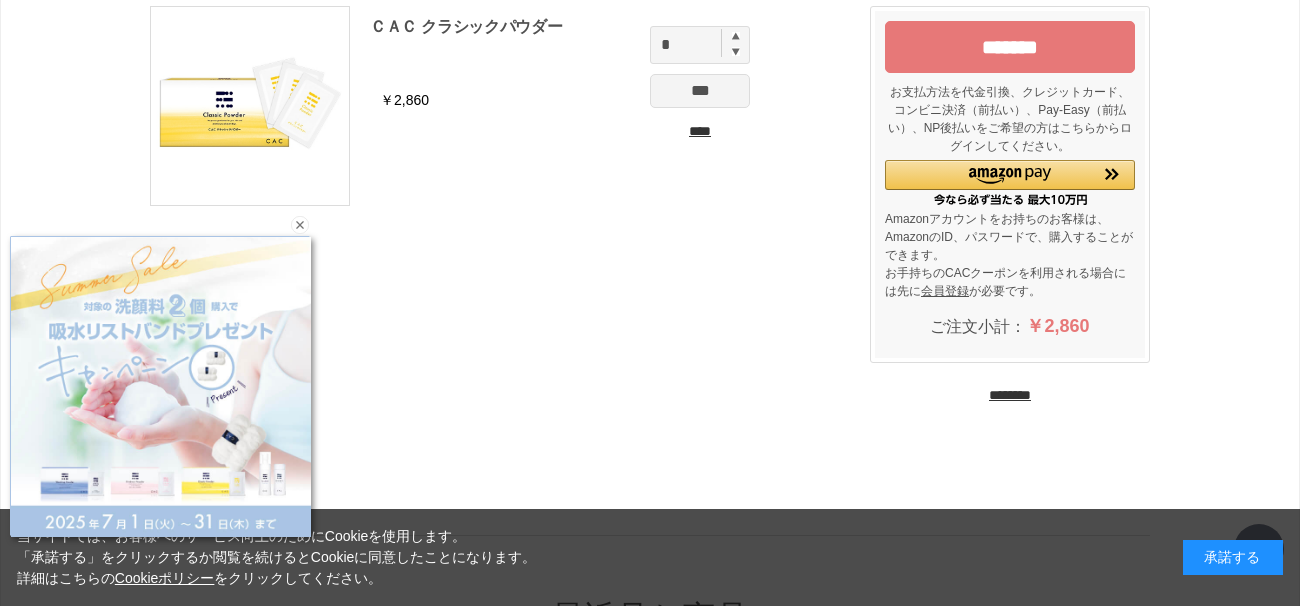 click on "********" at bounding box center (1010, 395) 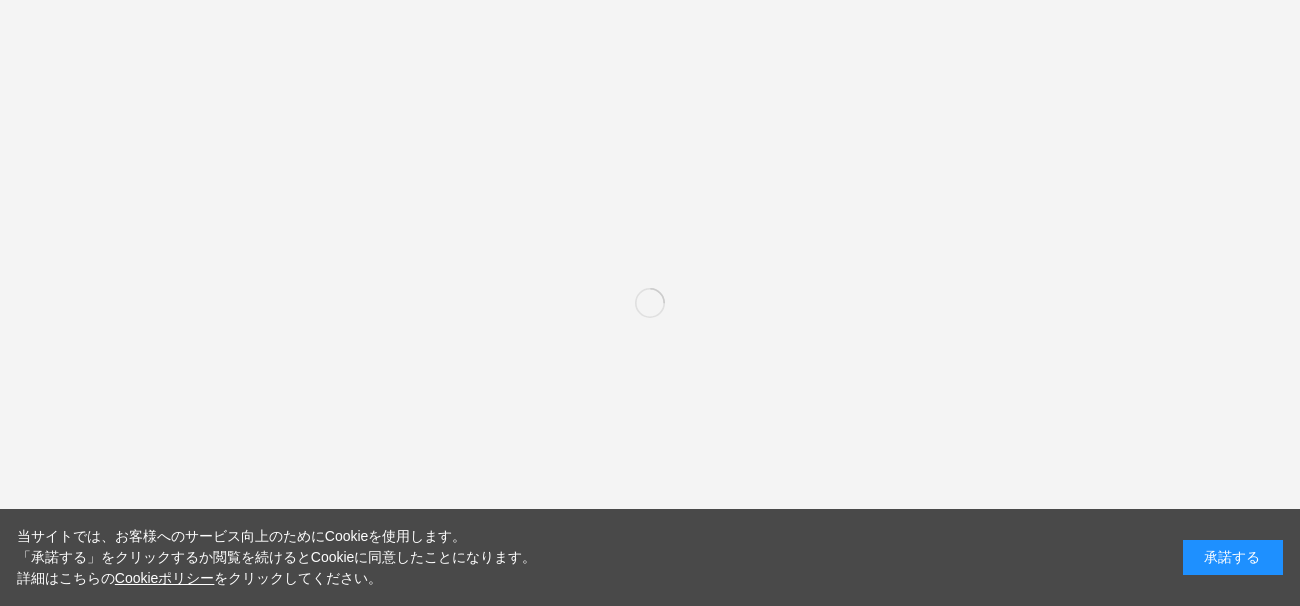 scroll, scrollTop: 0, scrollLeft: 0, axis: both 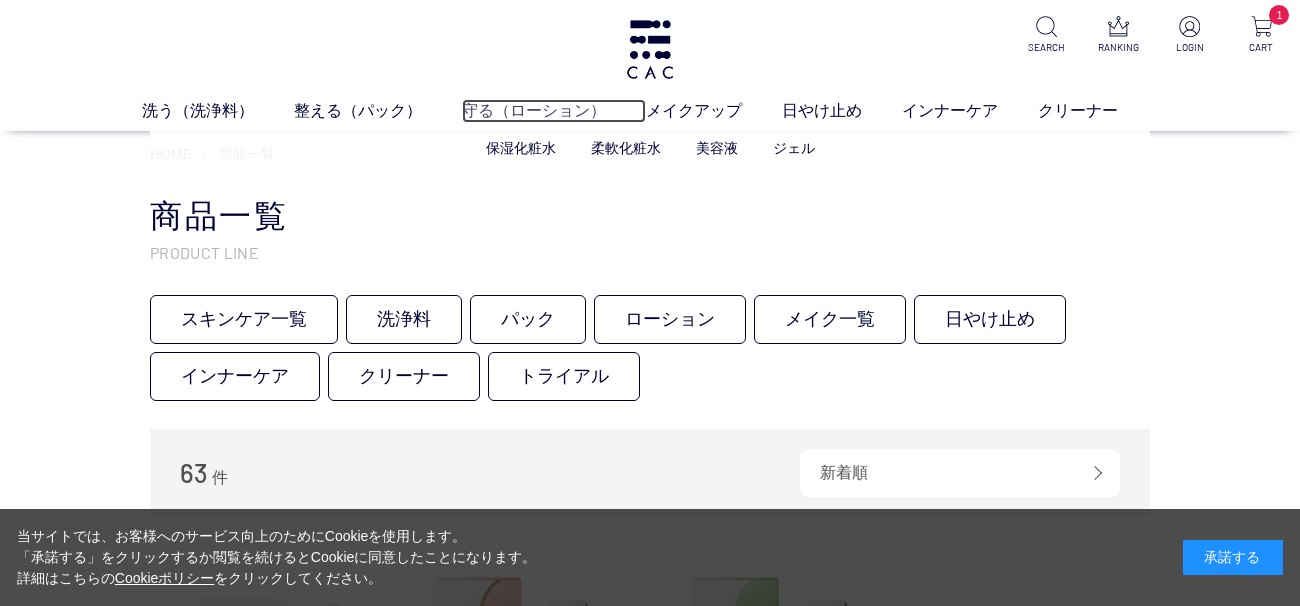 click on "守る（ローション）" at bounding box center [554, 111] 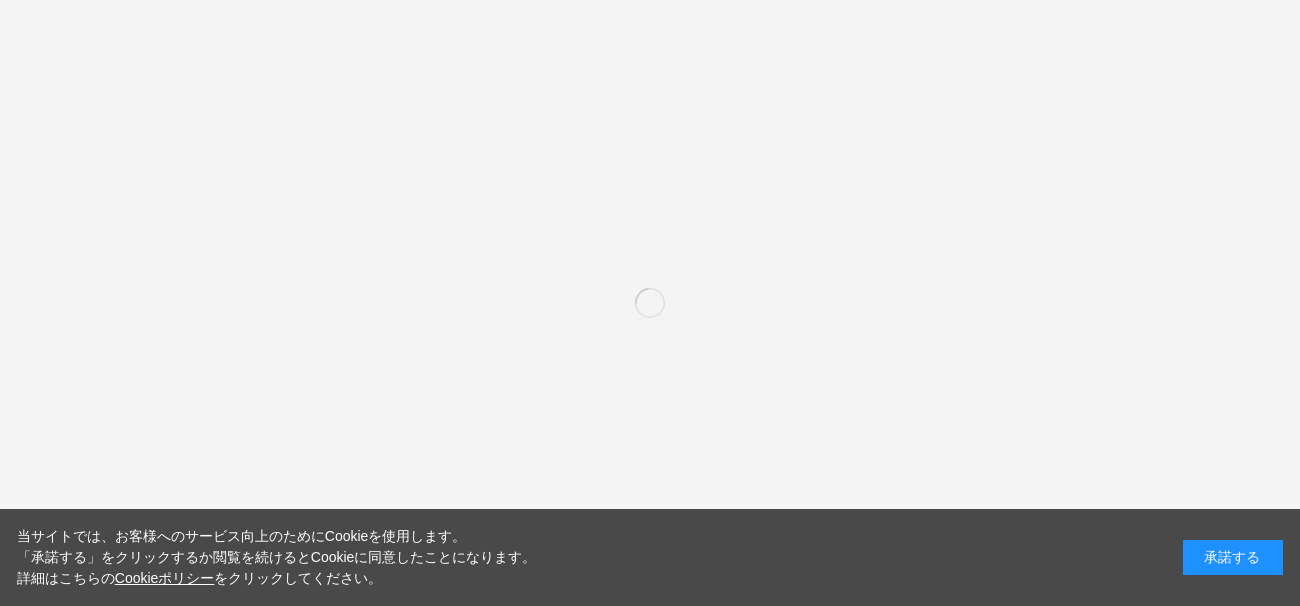 scroll, scrollTop: 0, scrollLeft: 0, axis: both 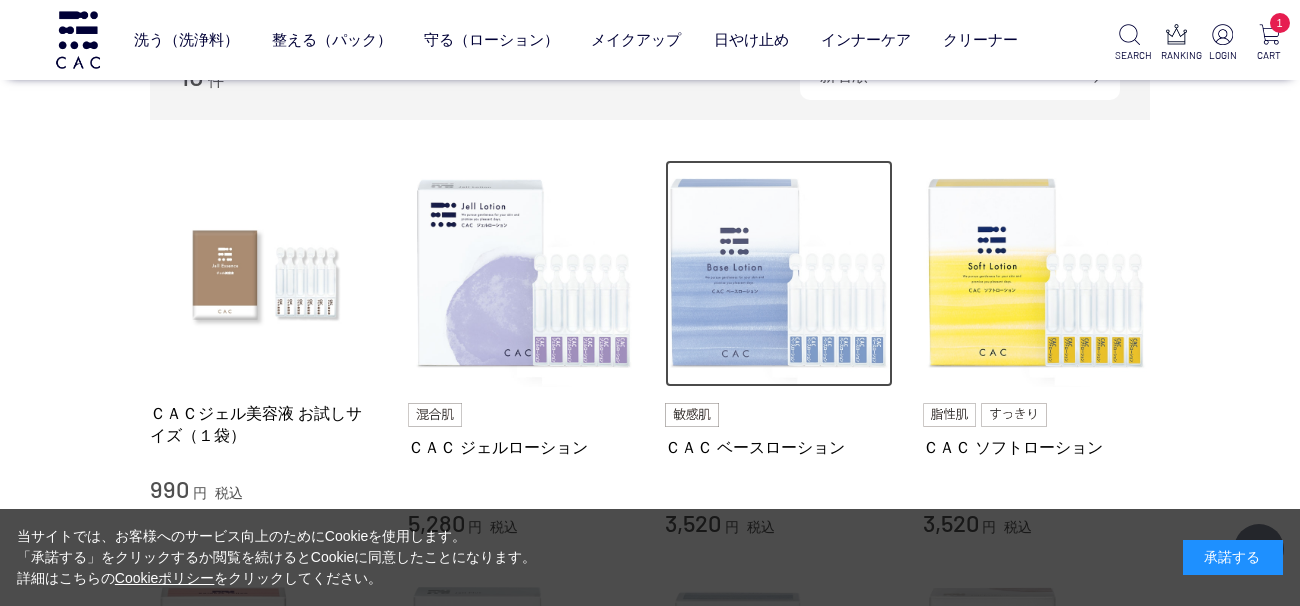 click at bounding box center [779, 274] 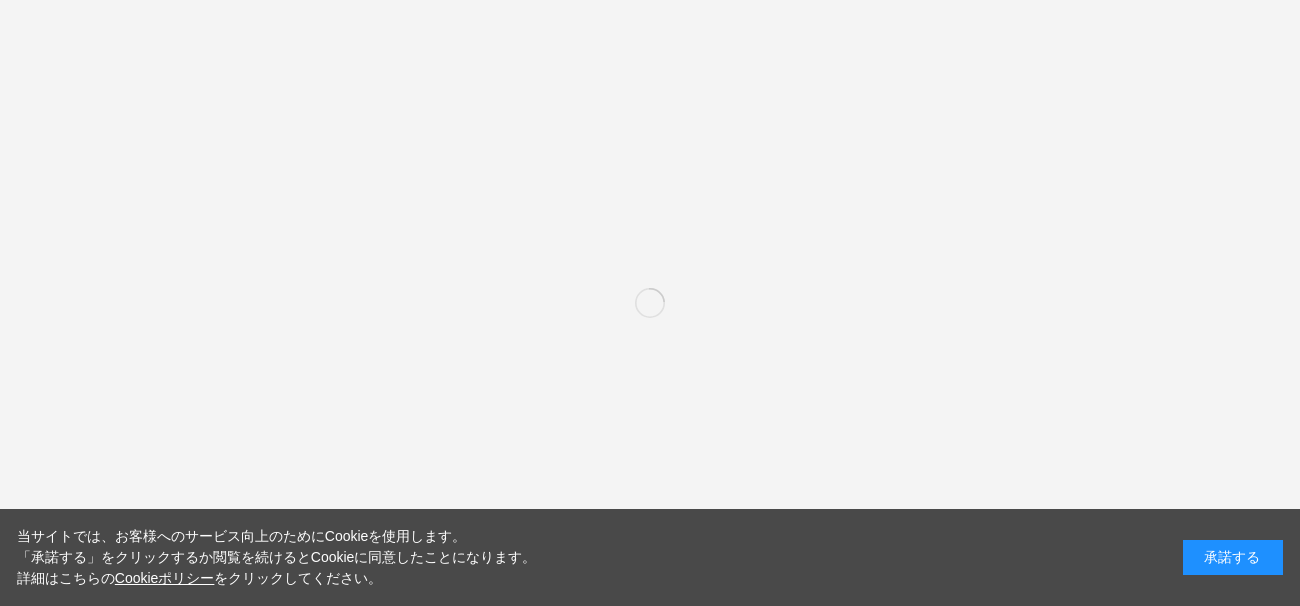 scroll, scrollTop: 0, scrollLeft: 0, axis: both 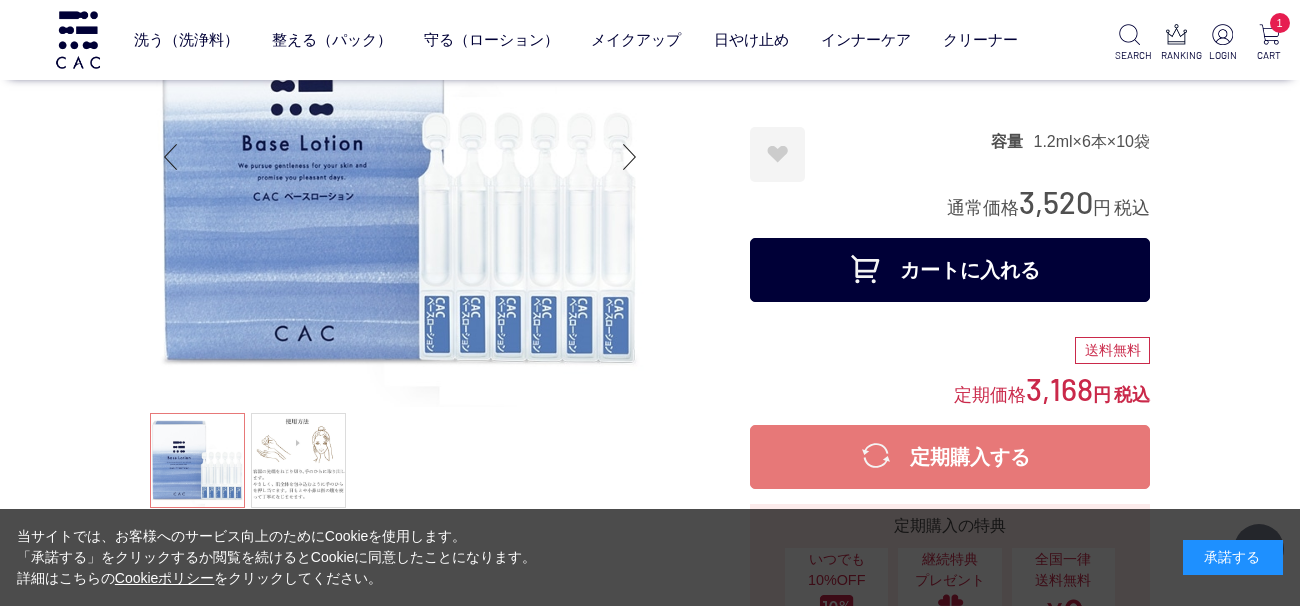 click on "カートに入れる" at bounding box center (950, 270) 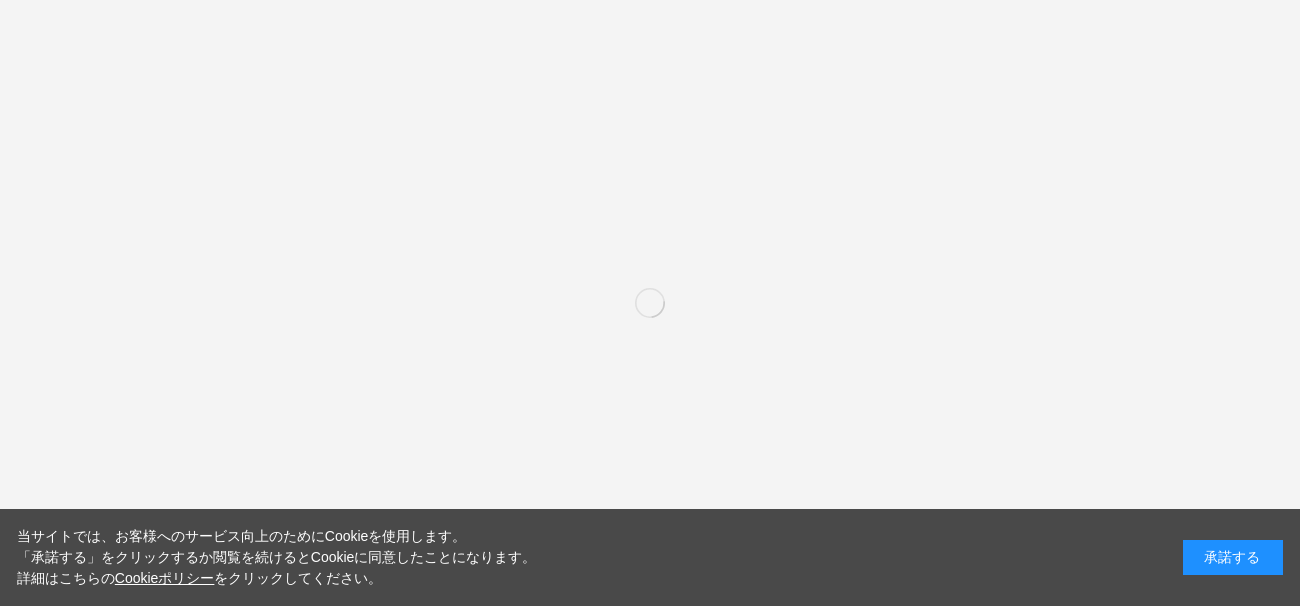scroll, scrollTop: 0, scrollLeft: 0, axis: both 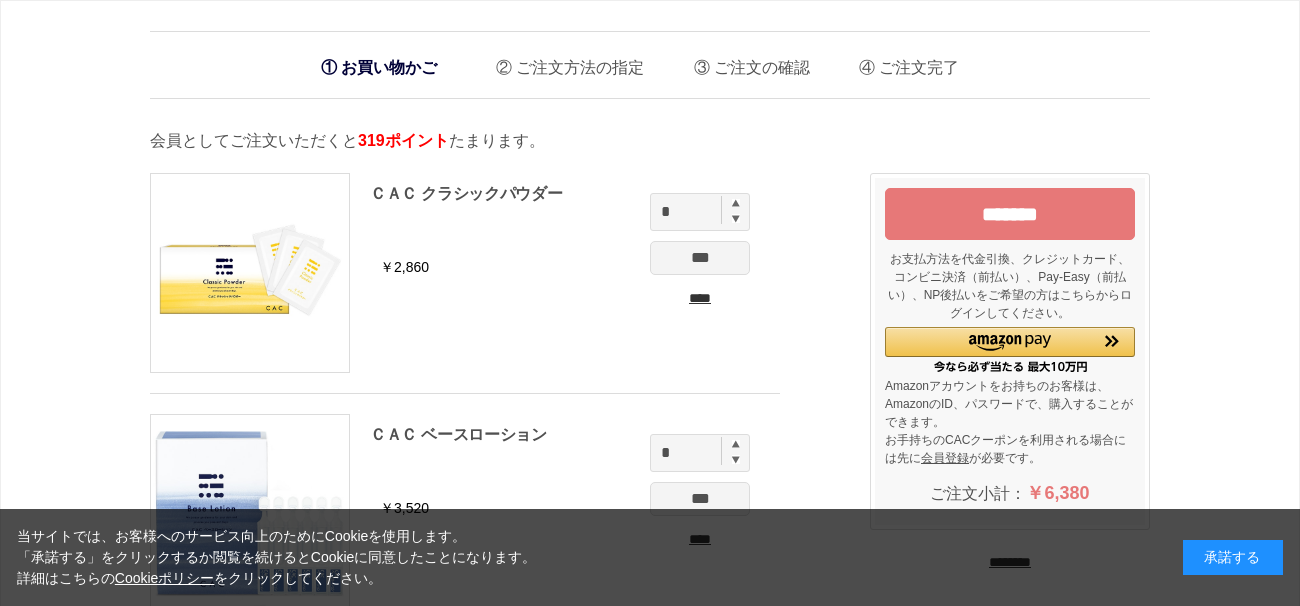 click at bounding box center (736, 203) 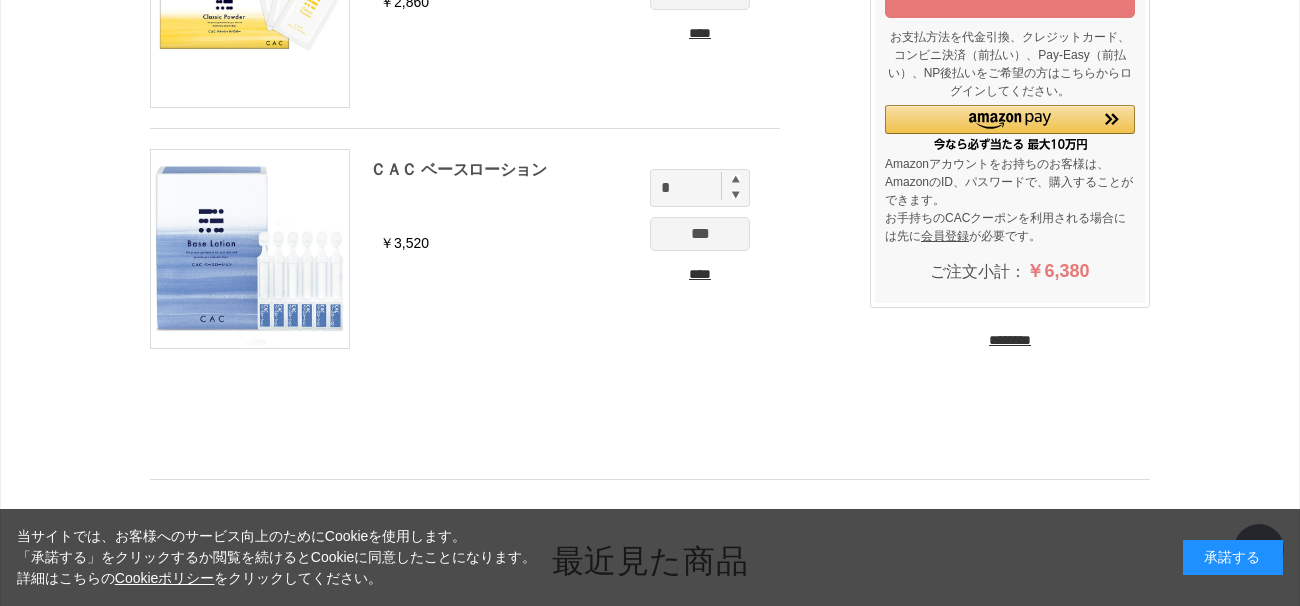 scroll, scrollTop: 333, scrollLeft: 0, axis: vertical 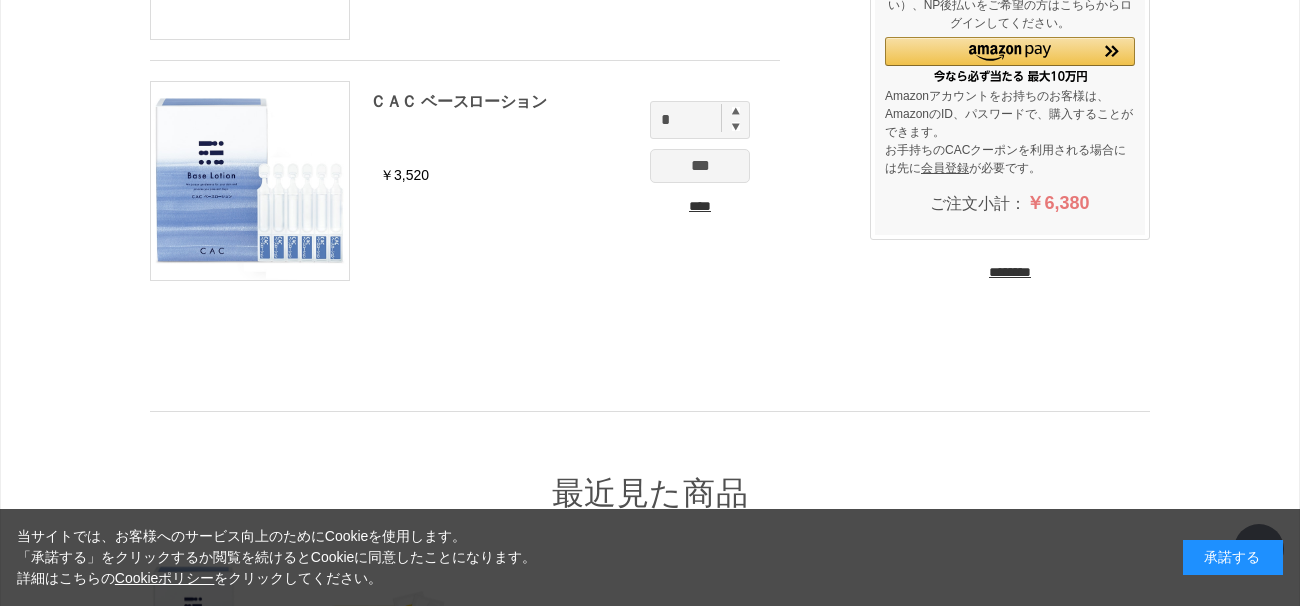 click on "********" at bounding box center [1010, 272] 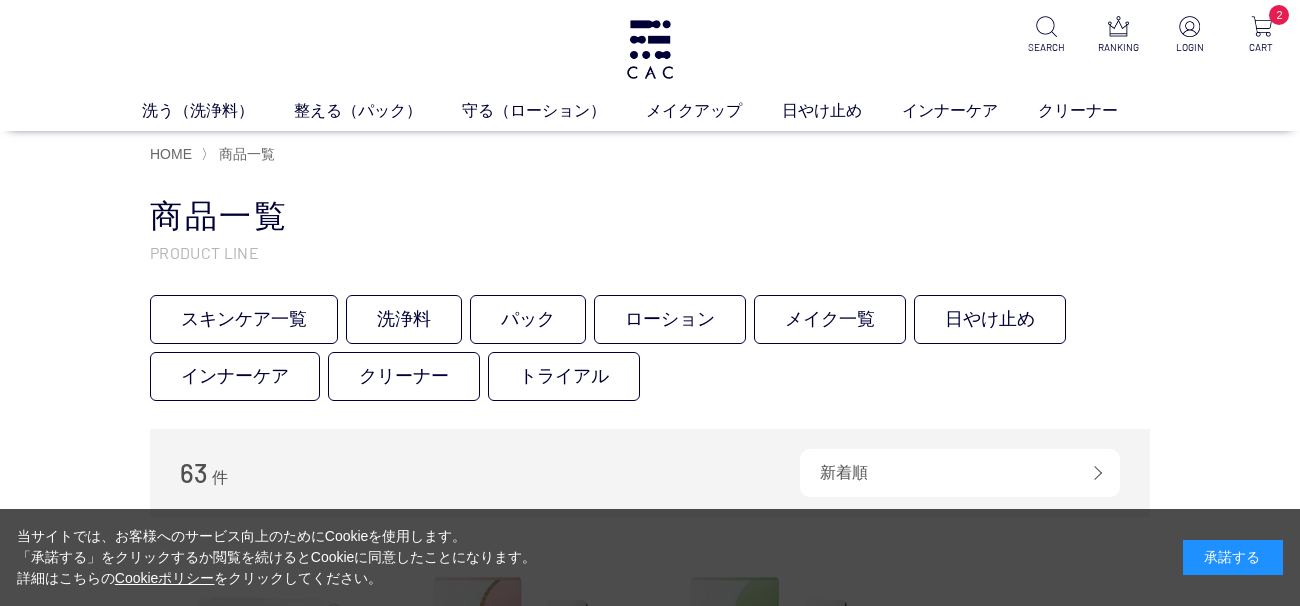 scroll, scrollTop: 0, scrollLeft: 0, axis: both 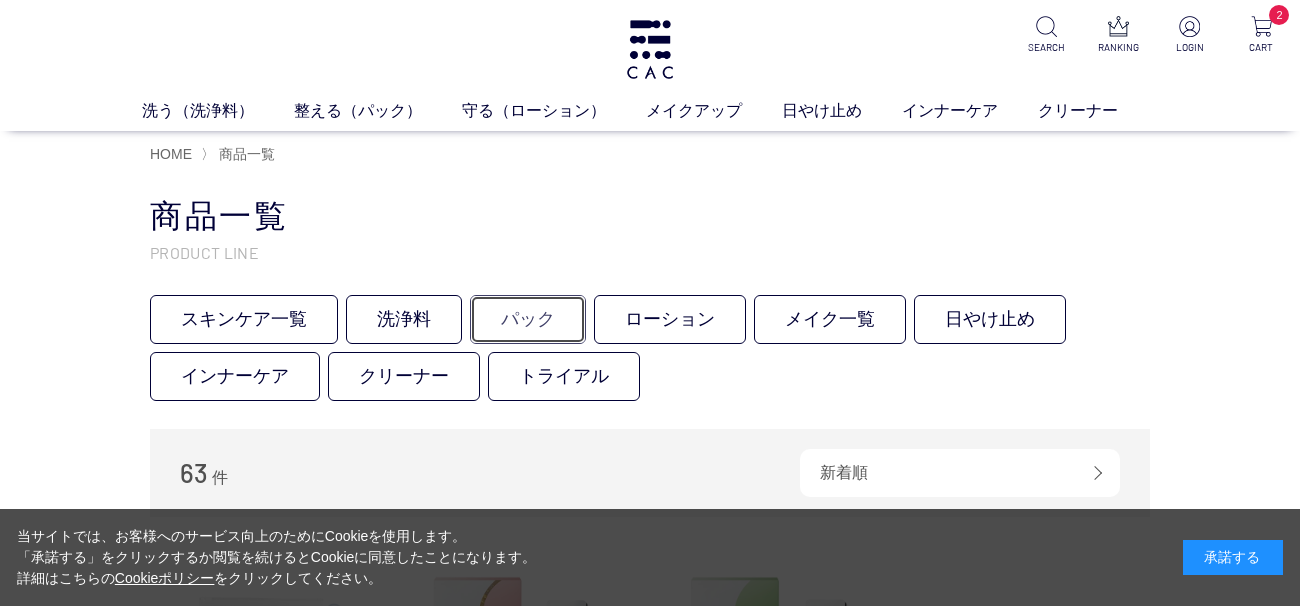 click on "パック" at bounding box center [528, 319] 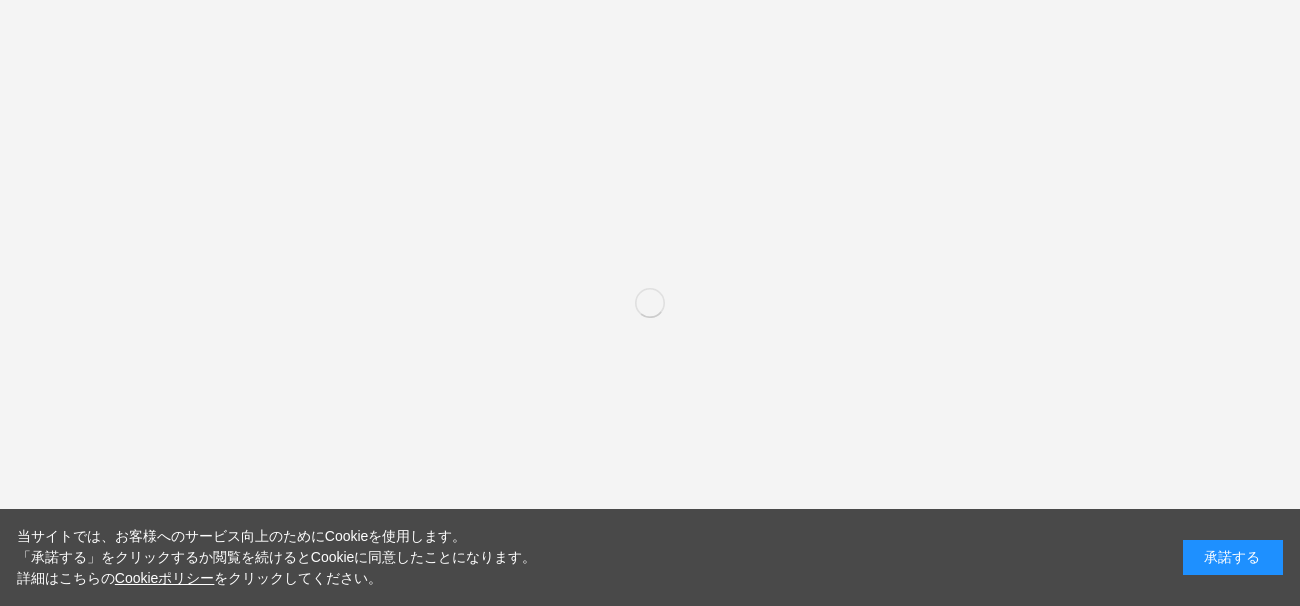 scroll, scrollTop: 0, scrollLeft: 0, axis: both 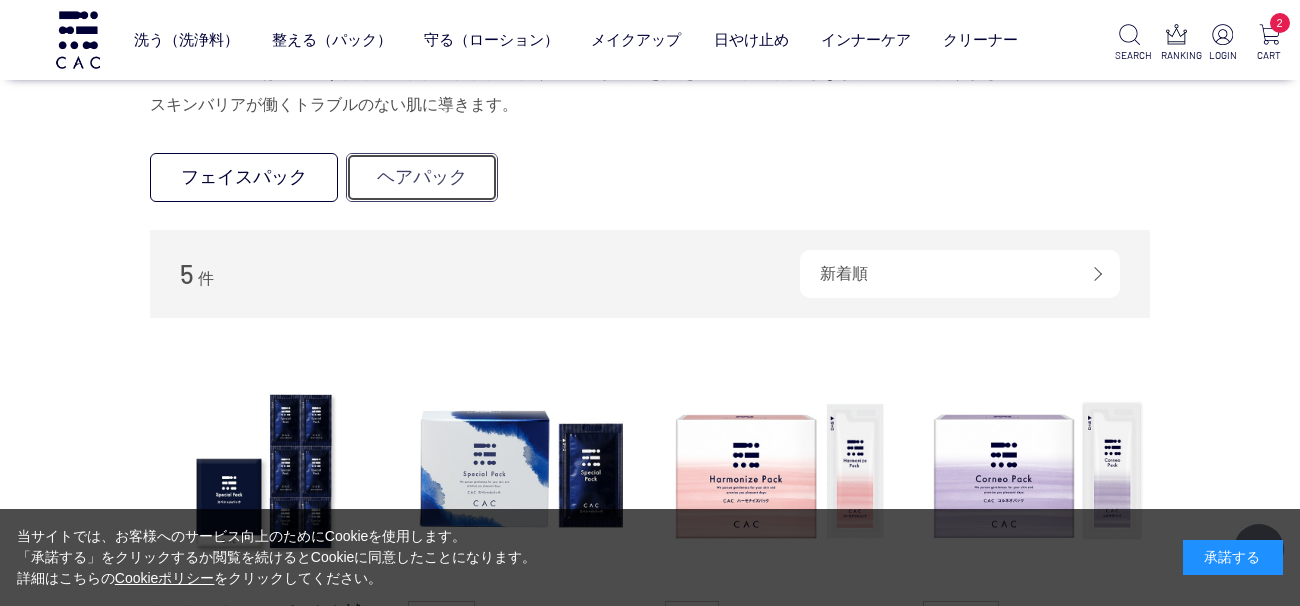 click on "ヘアパック" at bounding box center (422, 177) 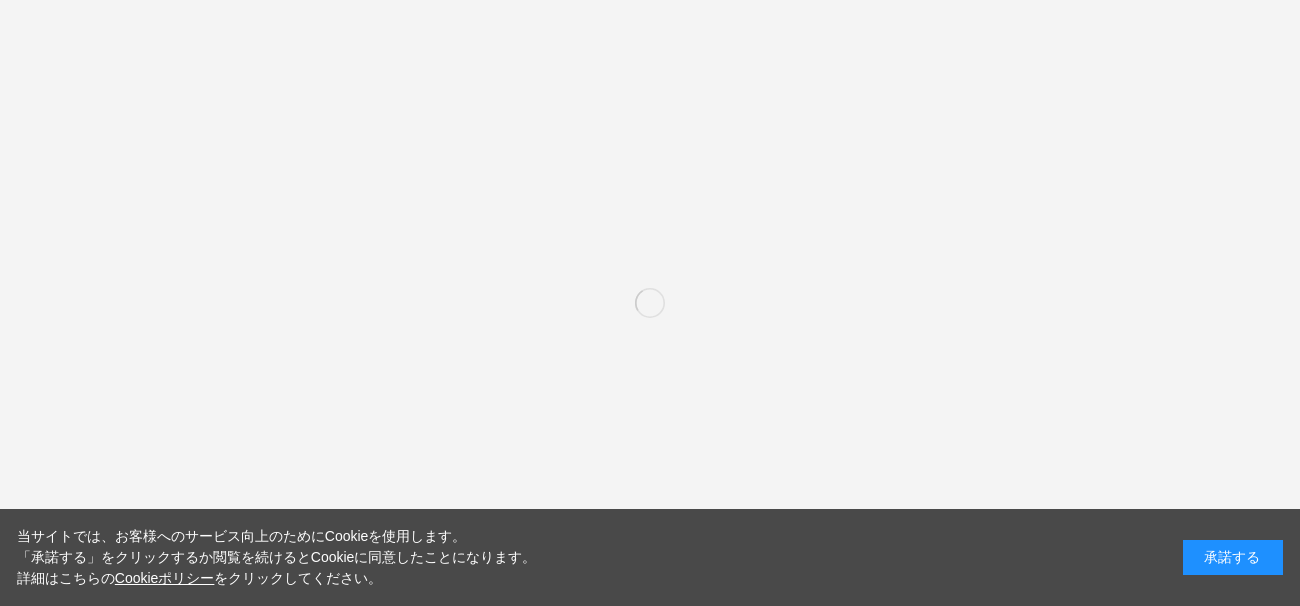 scroll, scrollTop: 332, scrollLeft: 0, axis: vertical 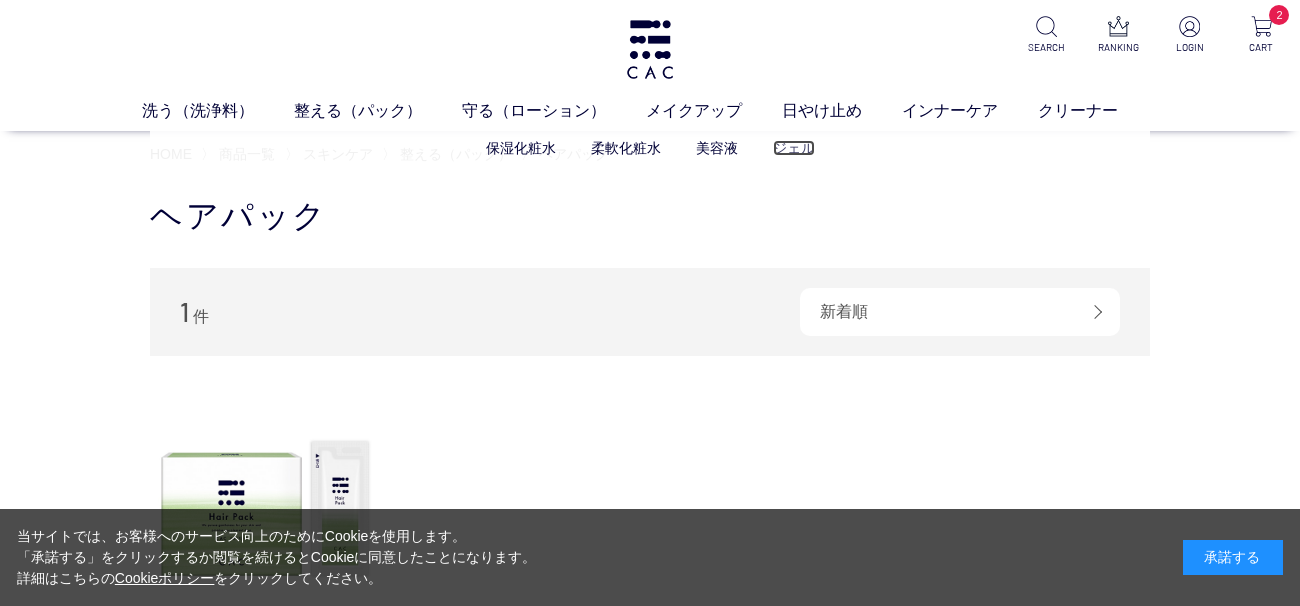 drag, startPoint x: 785, startPoint y: 152, endPoint x: 759, endPoint y: 155, distance: 26.172504 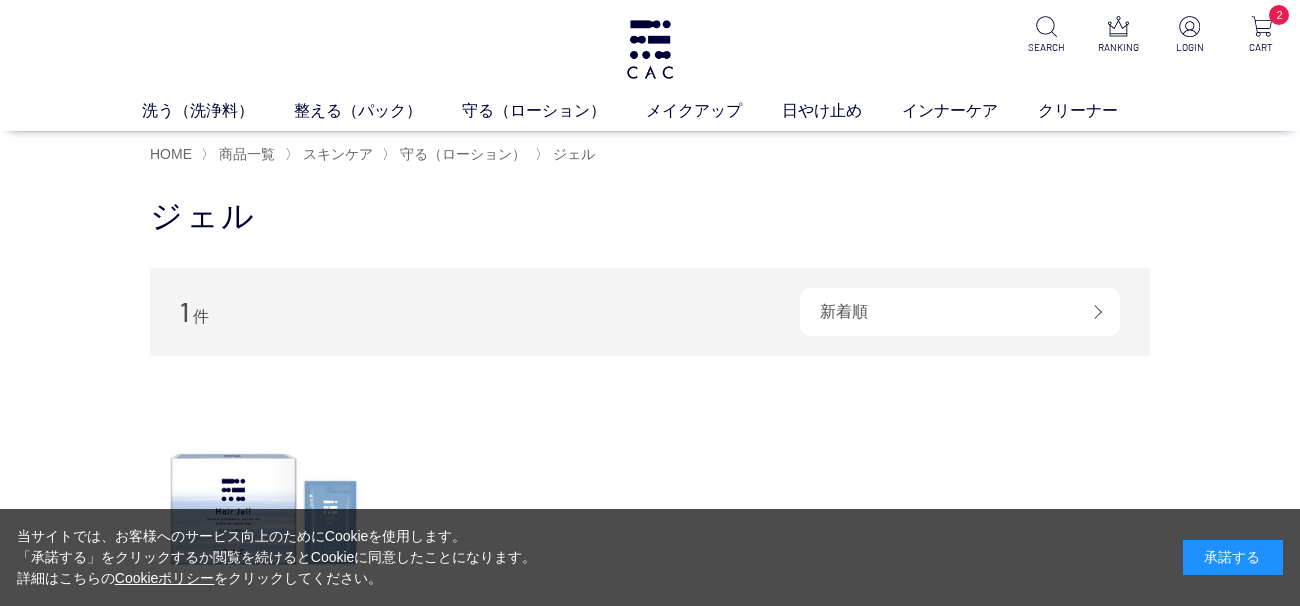 scroll, scrollTop: 0, scrollLeft: 0, axis: both 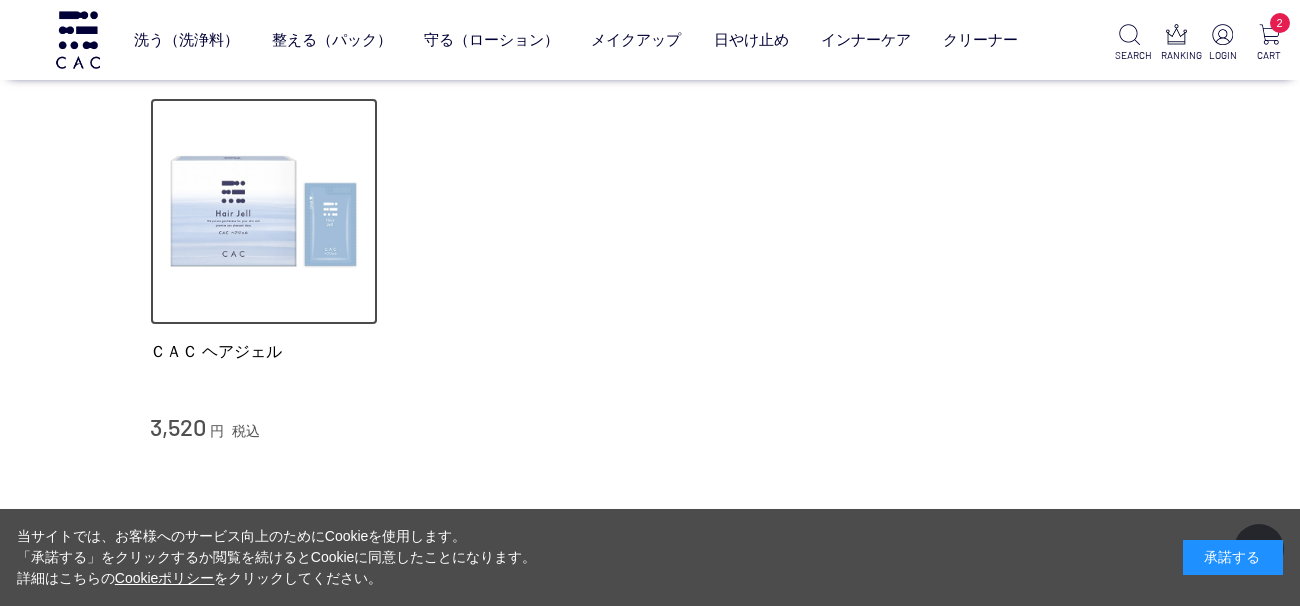click at bounding box center [264, 212] 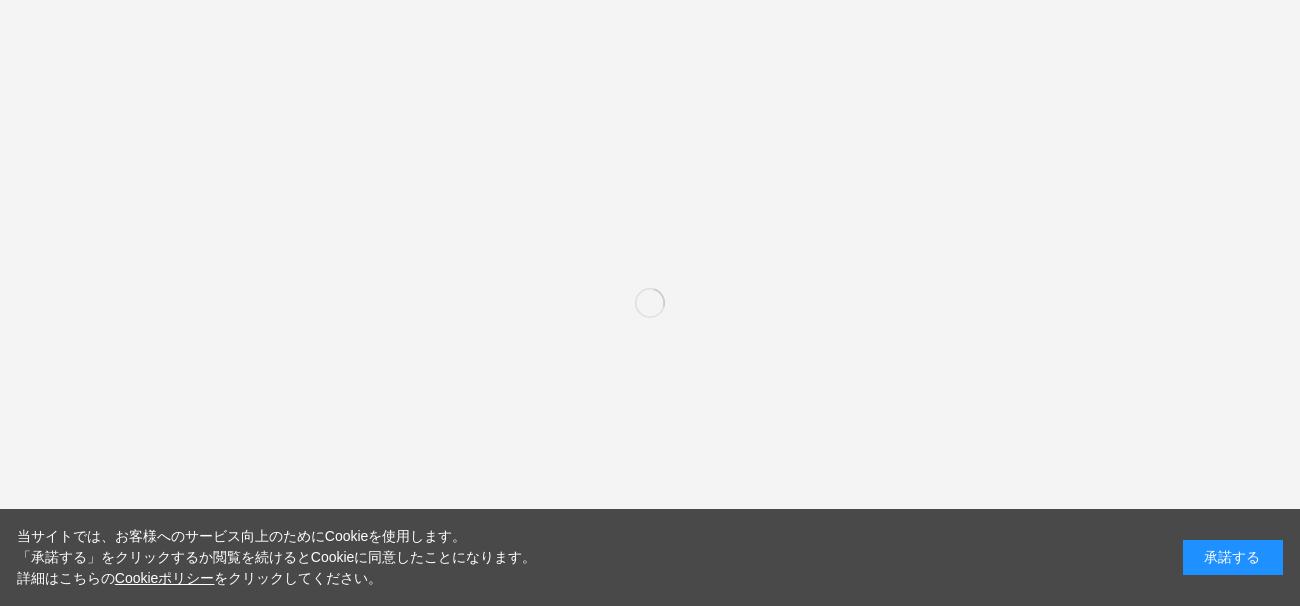 scroll, scrollTop: 0, scrollLeft: 0, axis: both 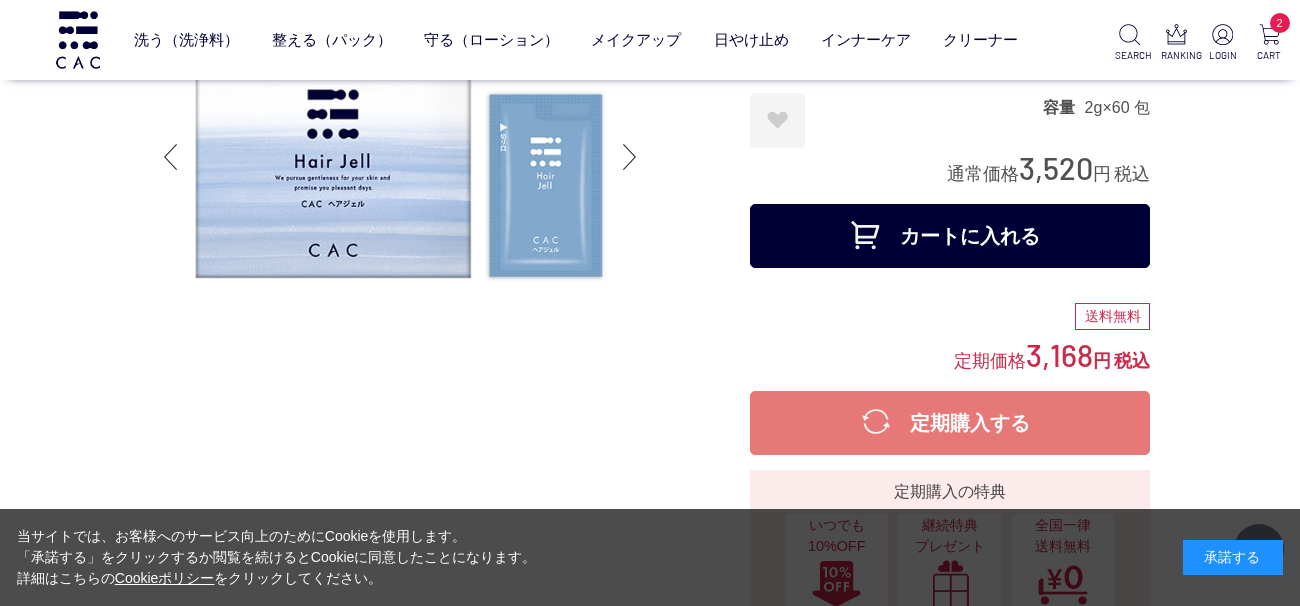 click on "カートに入れる" at bounding box center (950, 236) 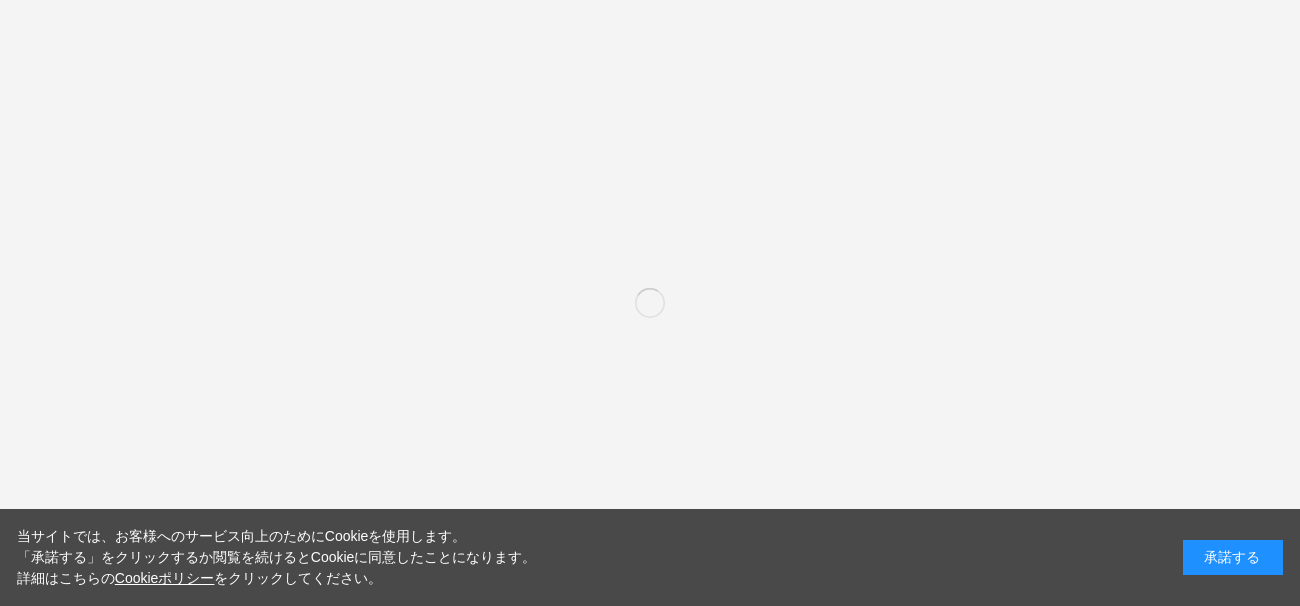 scroll, scrollTop: 0, scrollLeft: 0, axis: both 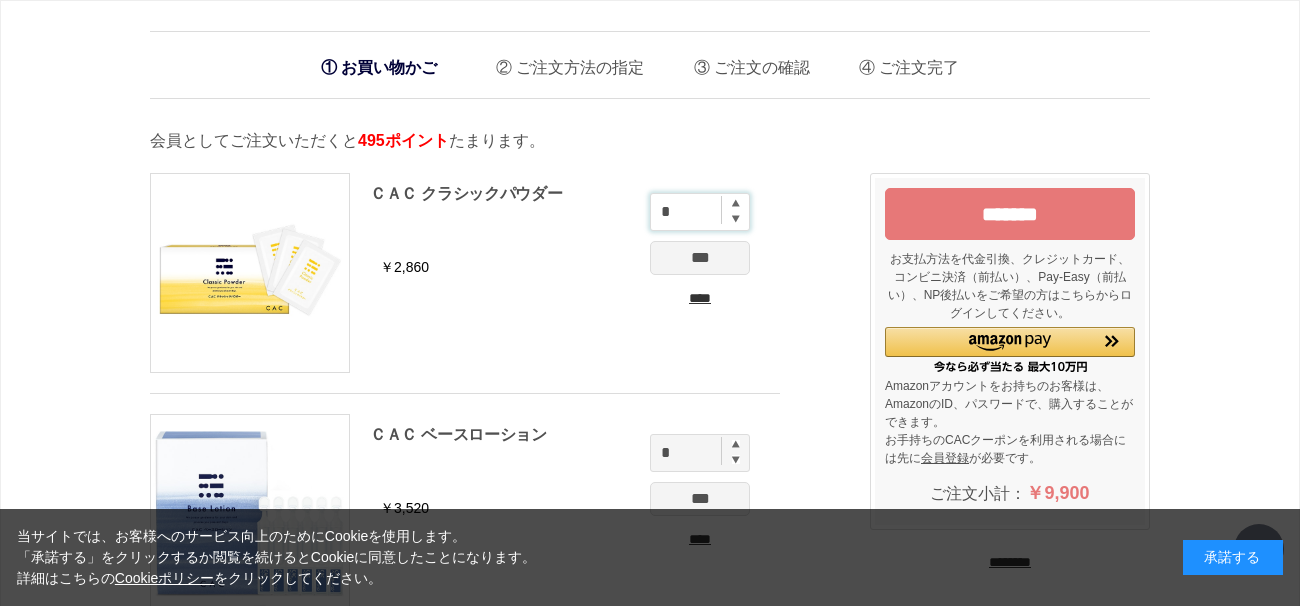 click on "*" at bounding box center [700, 212] 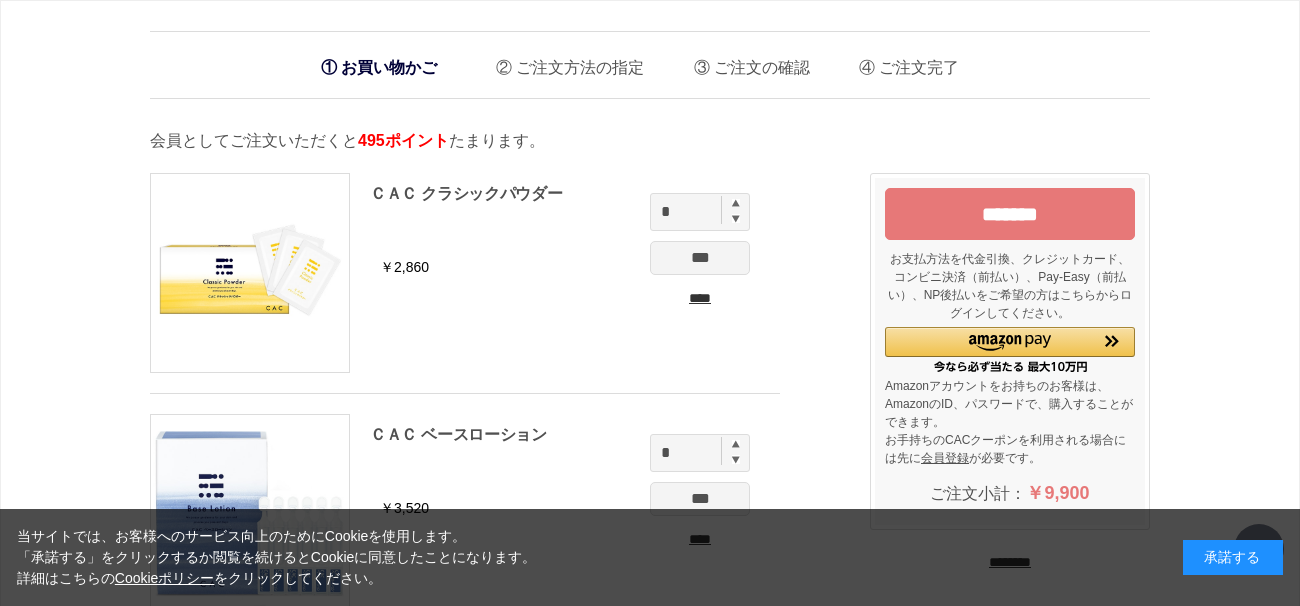 click at bounding box center [736, 218] 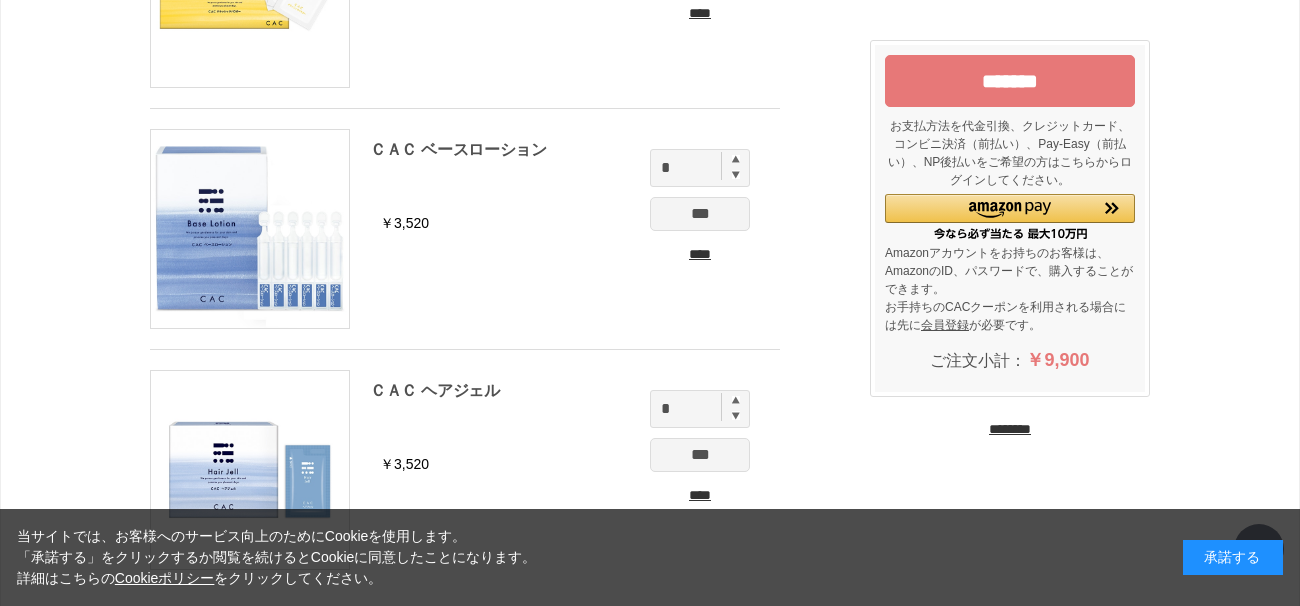 scroll, scrollTop: 333, scrollLeft: 0, axis: vertical 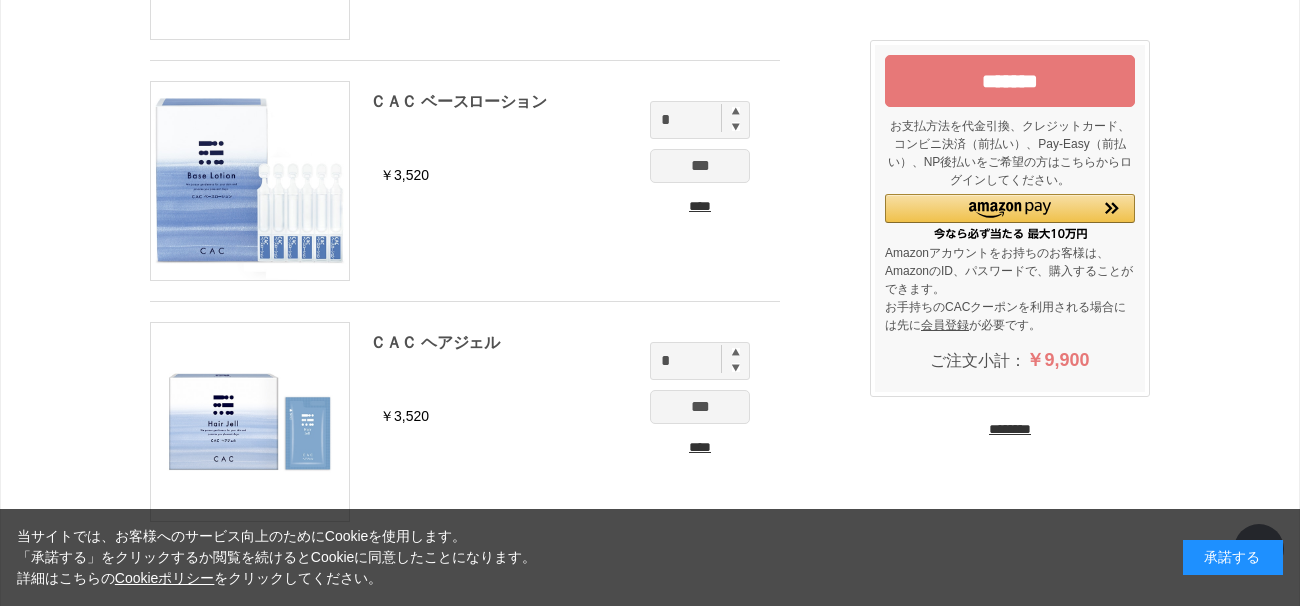 click on "***" at bounding box center (700, 166) 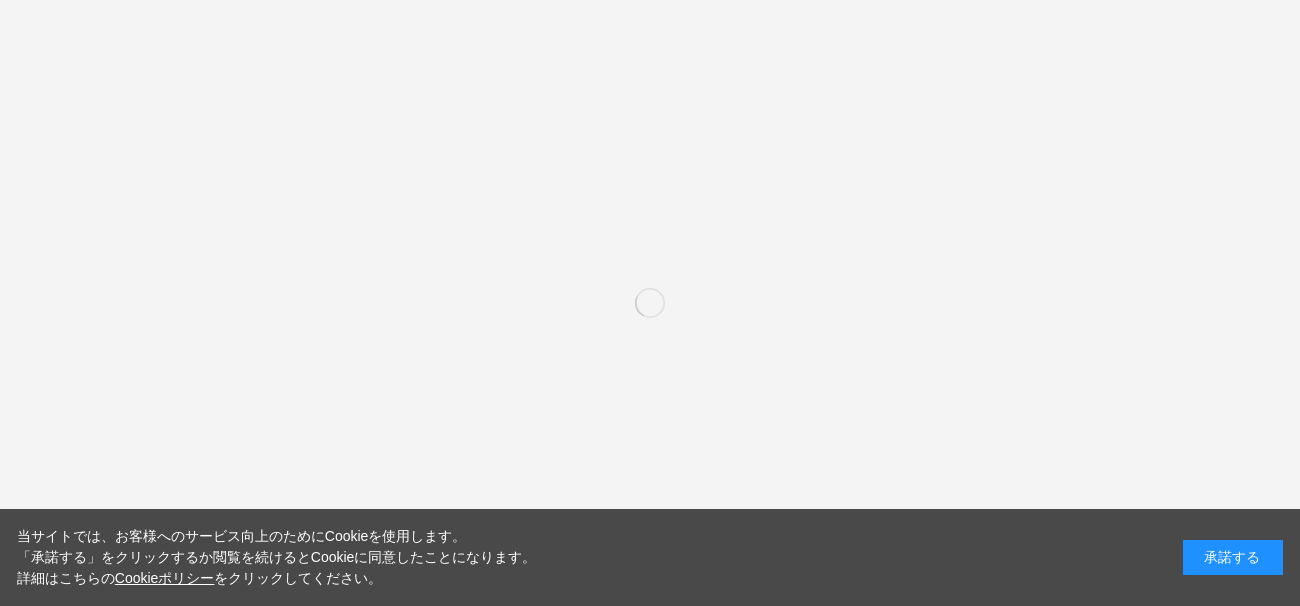 scroll, scrollTop: 0, scrollLeft: 0, axis: both 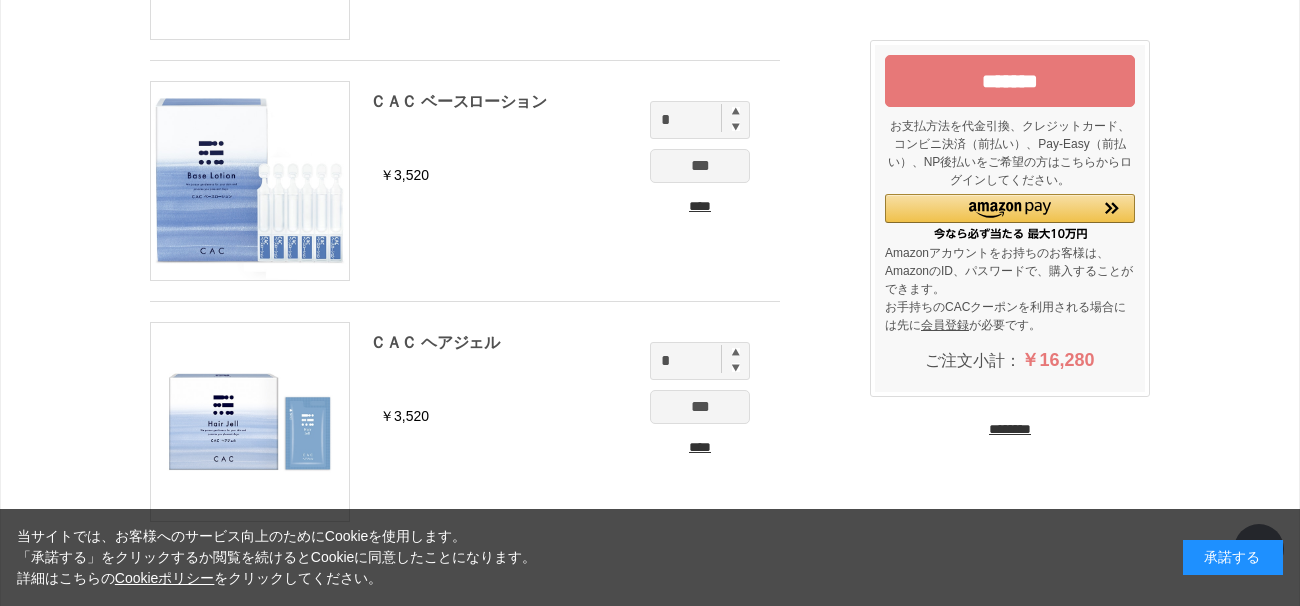 click on "*******" at bounding box center [1010, 81] 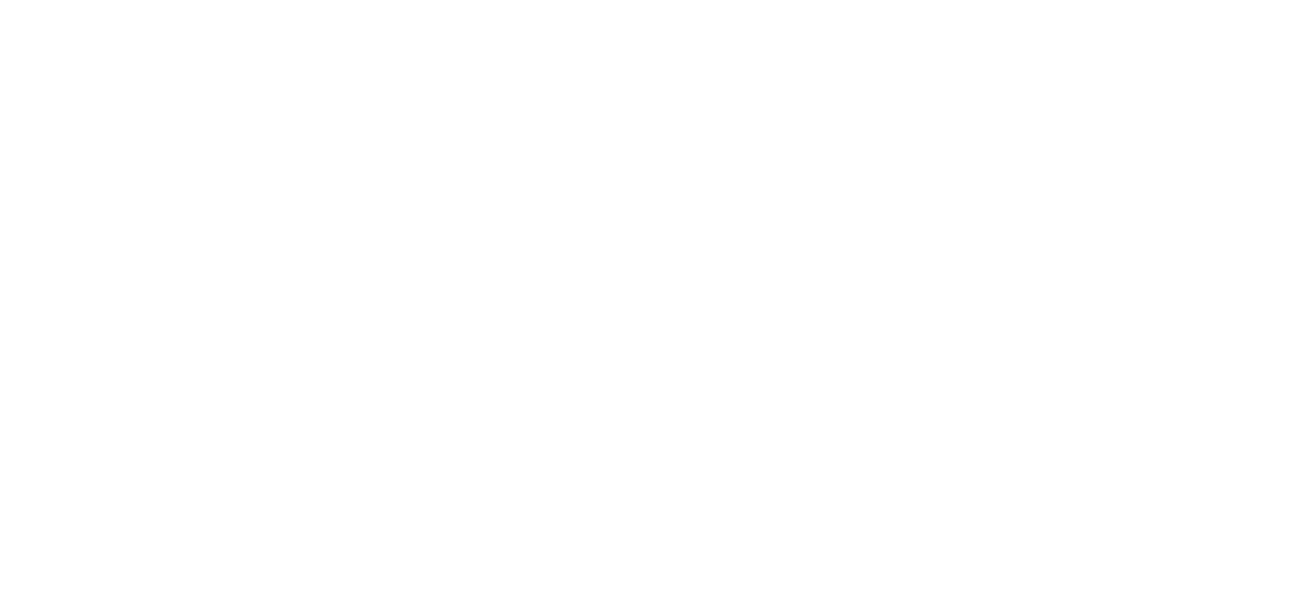 scroll, scrollTop: 0, scrollLeft: 0, axis: both 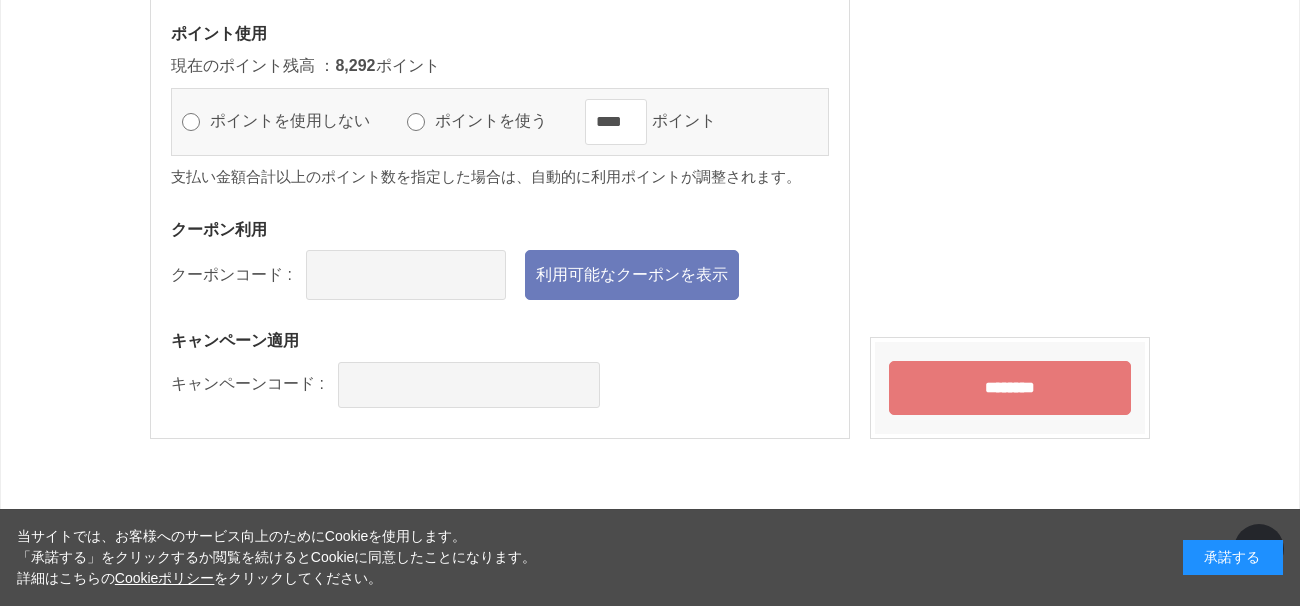 click on "********" at bounding box center (1010, 388) 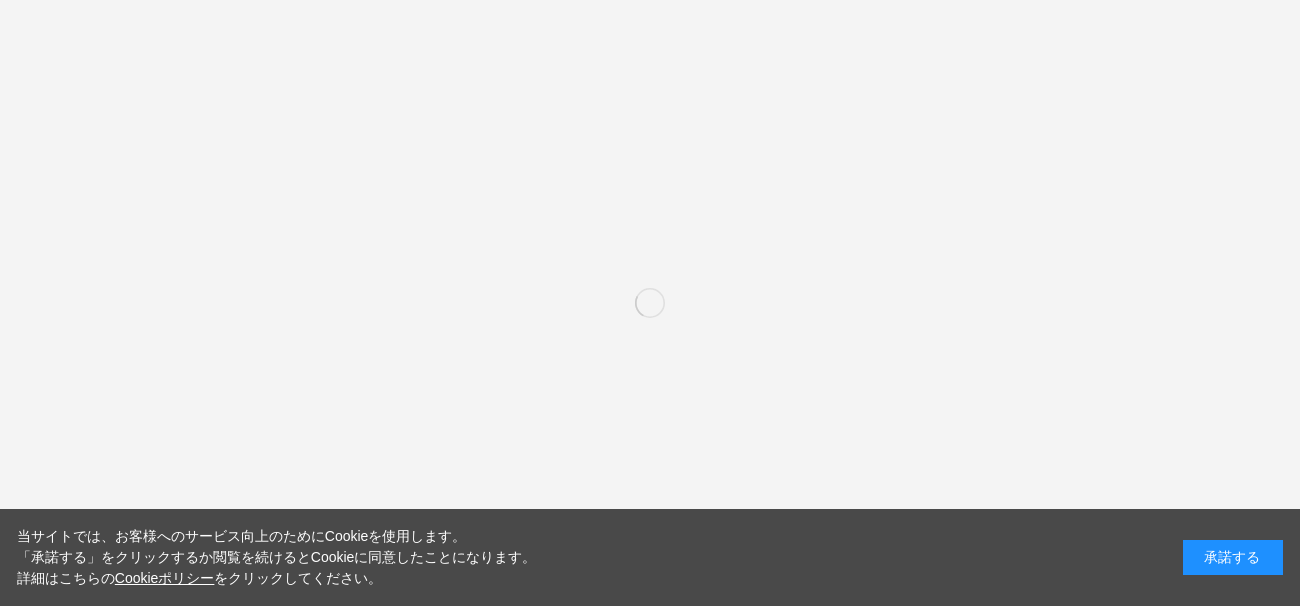 scroll, scrollTop: 0, scrollLeft: 0, axis: both 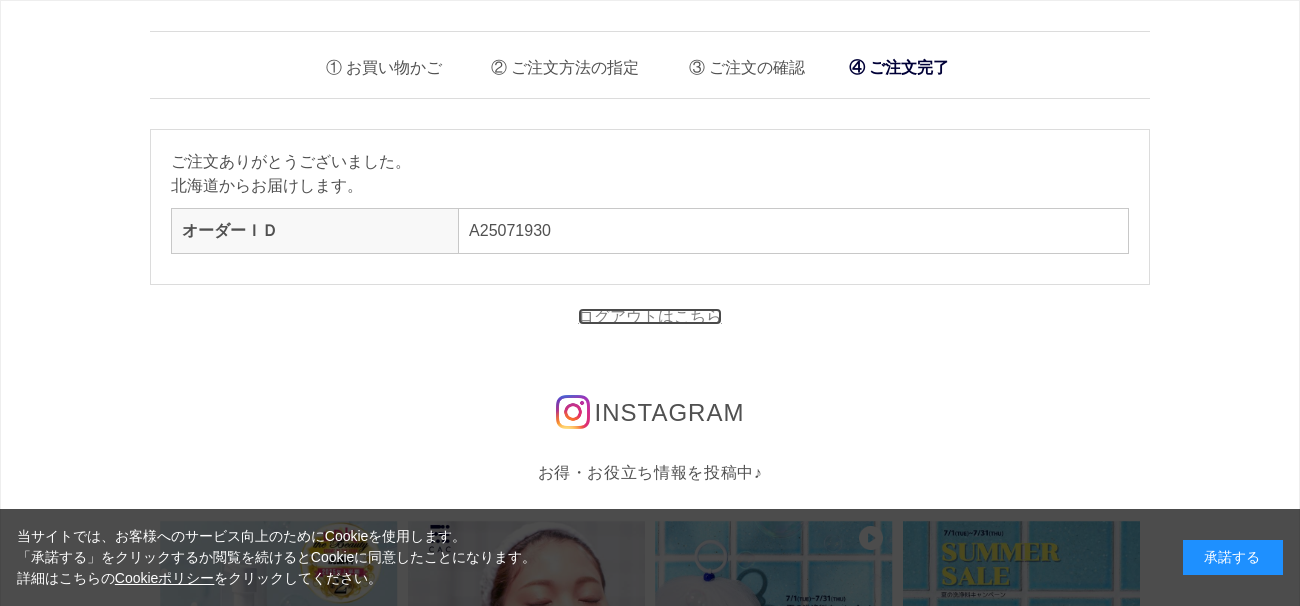 click on "ログアウトはこちら" at bounding box center [650, 316] 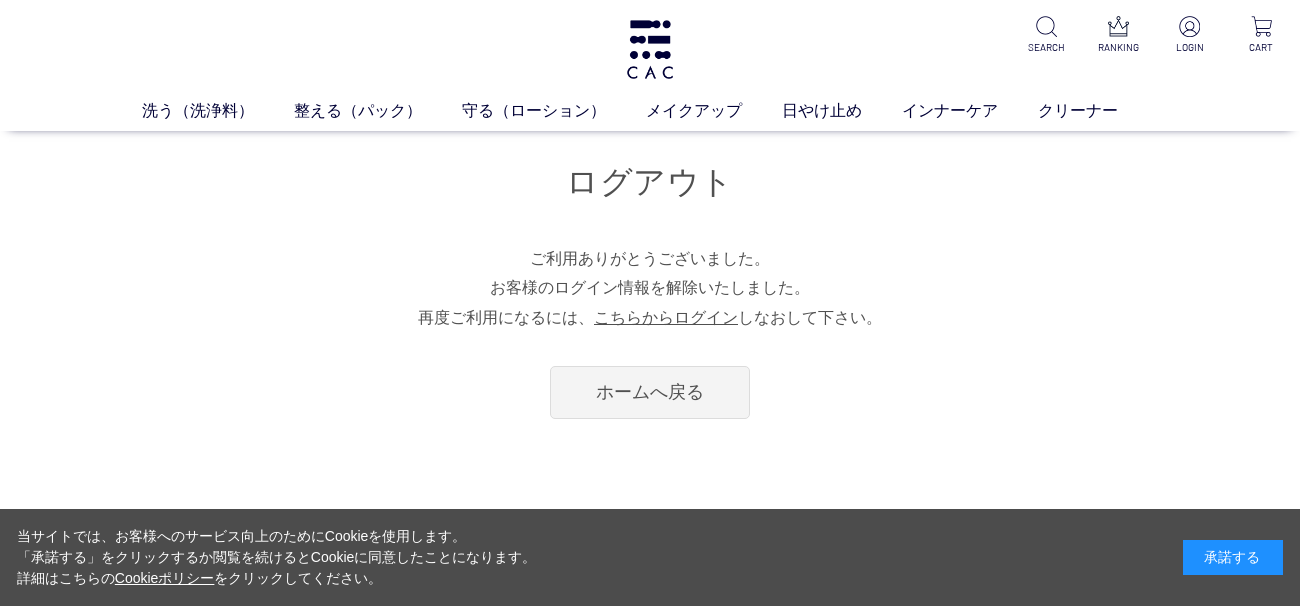 scroll, scrollTop: 0, scrollLeft: 0, axis: both 